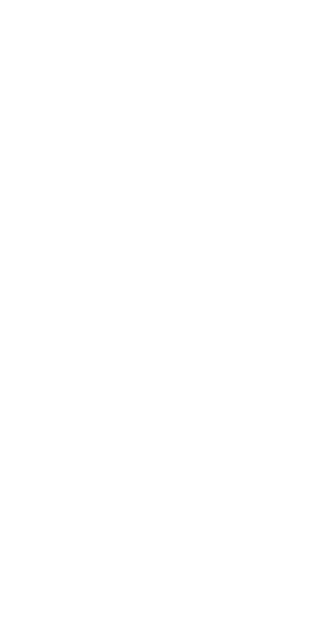 scroll, scrollTop: 0, scrollLeft: 0, axis: both 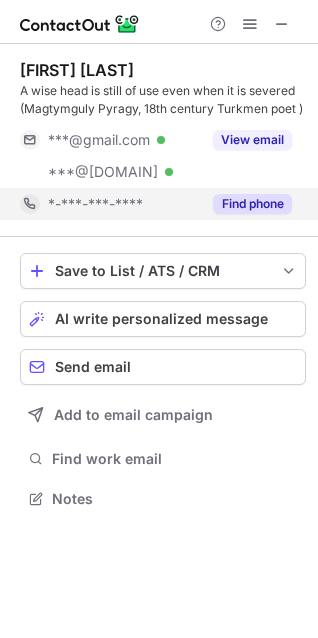 click on "Find phone" at bounding box center (252, 204) 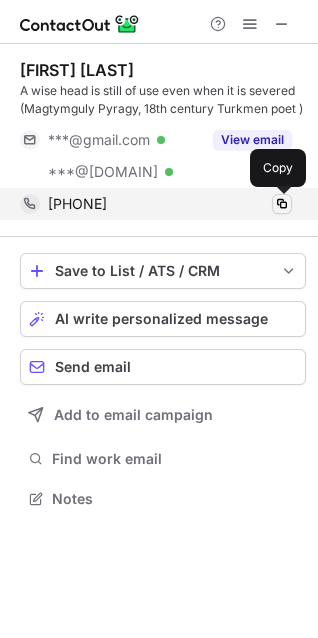 click at bounding box center (282, 204) 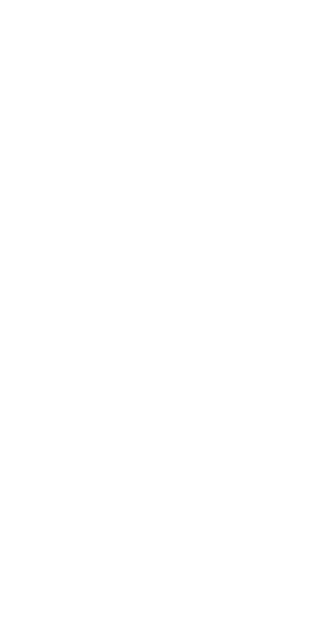scroll, scrollTop: 0, scrollLeft: 0, axis: both 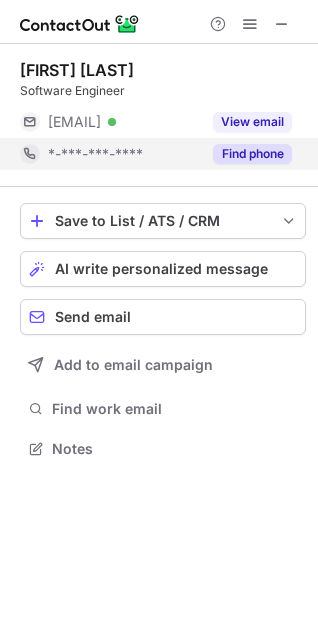 click on "Find phone" at bounding box center [252, 154] 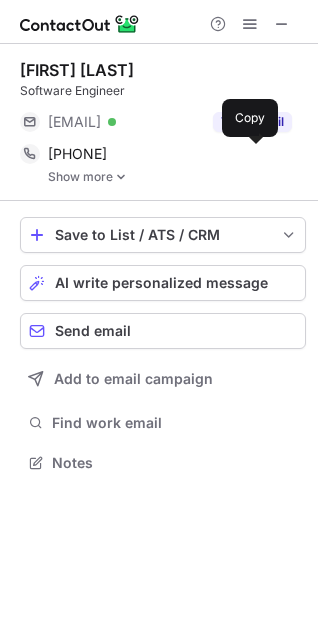 scroll, scrollTop: 10, scrollLeft: 10, axis: both 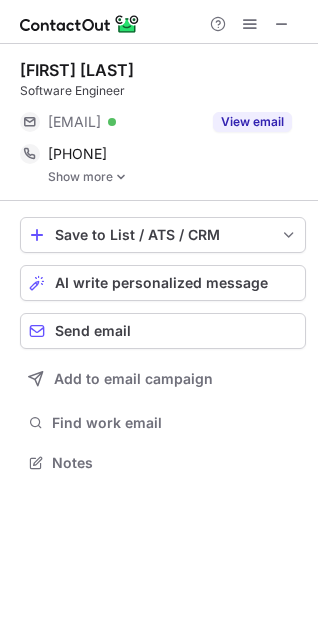 click on "Show more" at bounding box center (177, 177) 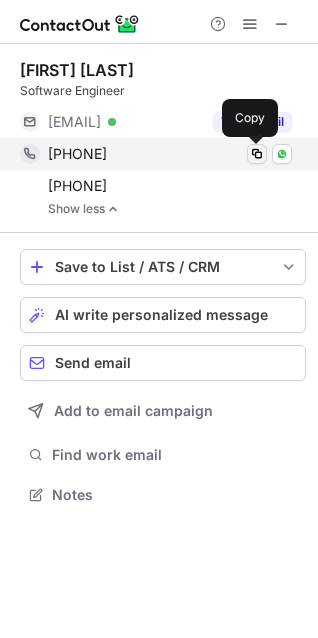 click at bounding box center [257, 154] 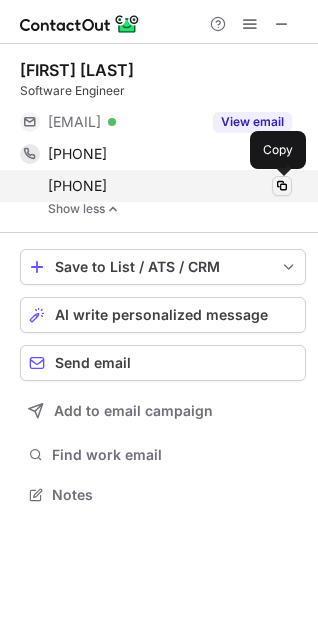 click at bounding box center (282, 186) 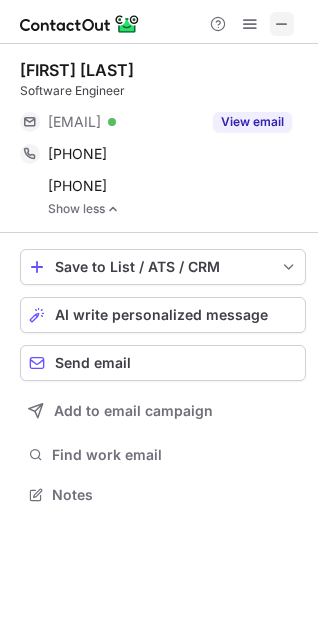 click at bounding box center [282, 24] 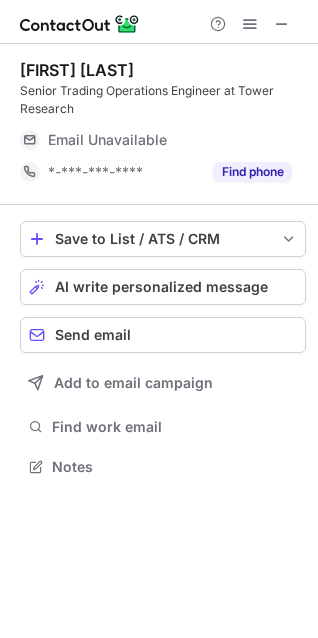 scroll, scrollTop: 453, scrollLeft: 318, axis: both 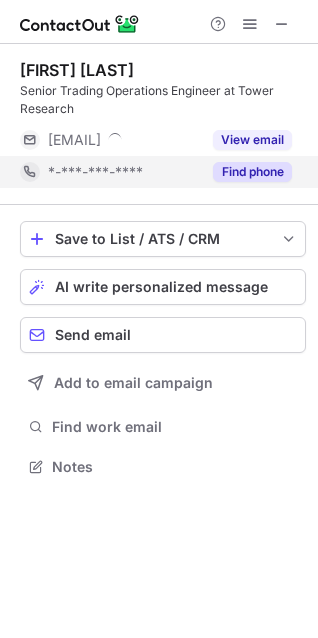 click on "Find phone" at bounding box center (252, 172) 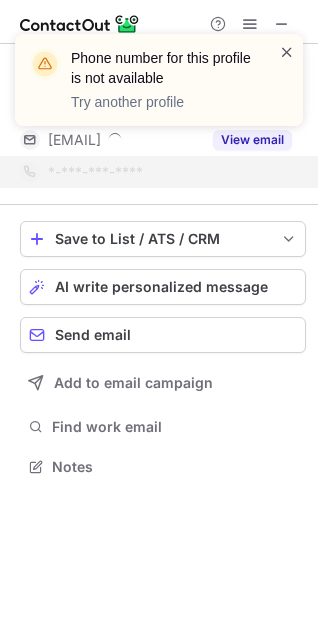 click at bounding box center (287, 52) 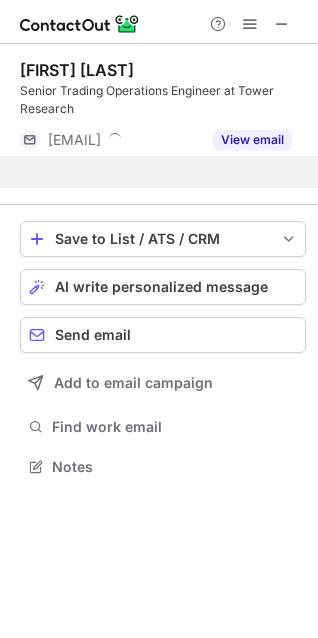 click on "Phone number for this profile is not available Try another profile" at bounding box center [159, 88] 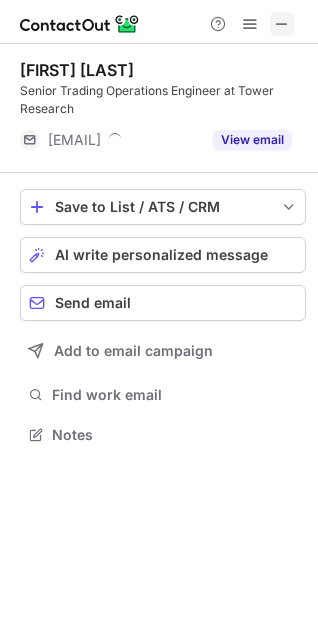 click at bounding box center (282, 24) 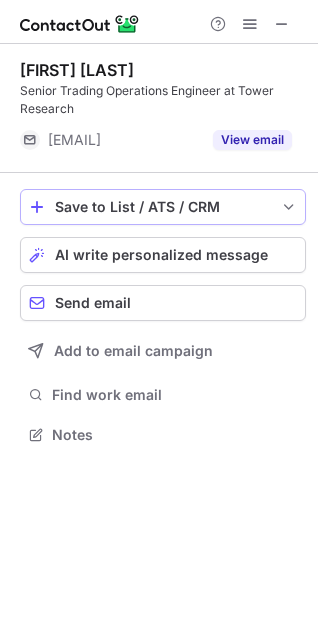 scroll, scrollTop: 441, scrollLeft: 318, axis: both 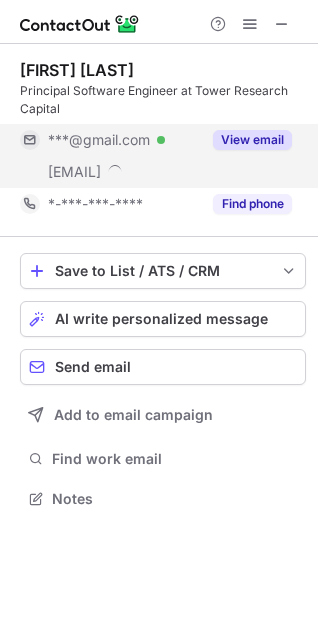 click on "View email" at bounding box center [252, 140] 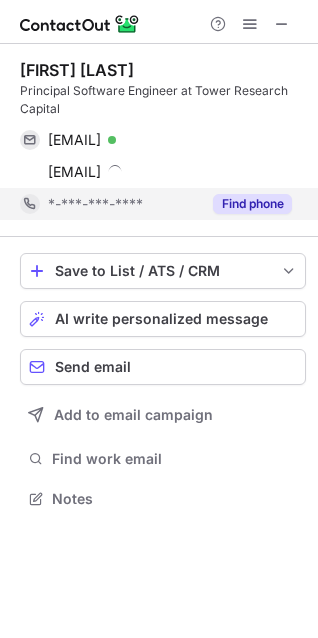 click on "Find phone" at bounding box center (252, 204) 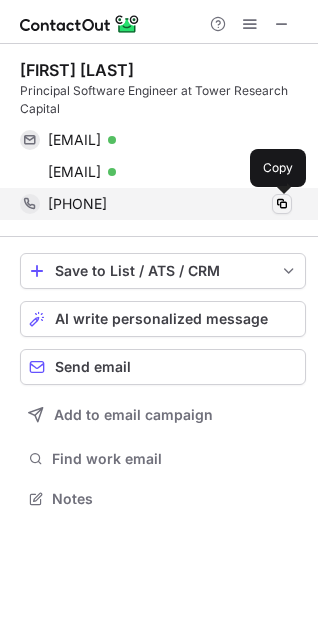 click at bounding box center [282, 204] 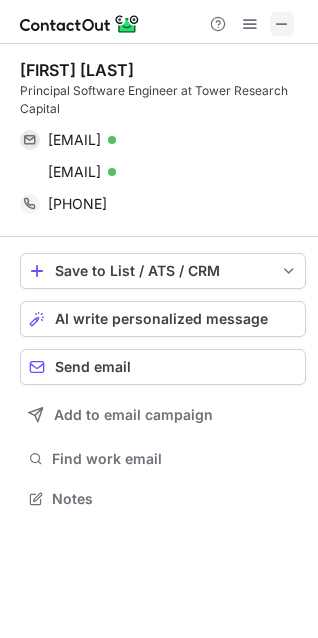 click at bounding box center [282, 24] 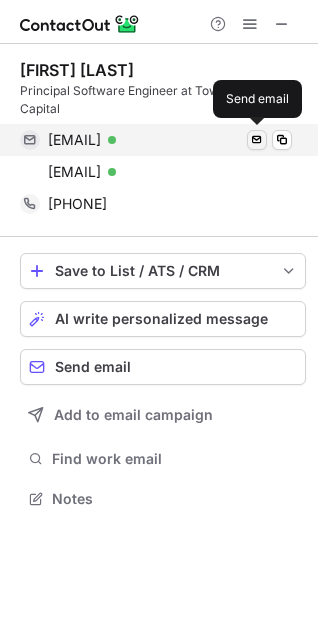 scroll, scrollTop: 441, scrollLeft: 318, axis: both 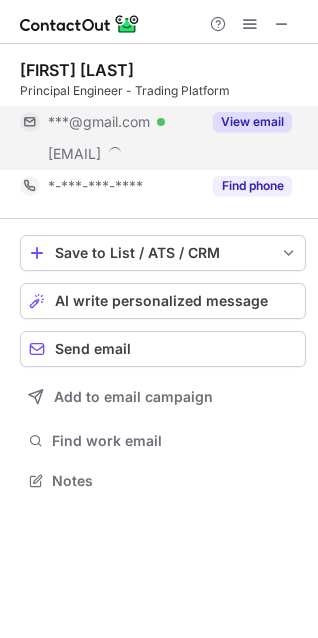 click on "View email" at bounding box center [252, 122] 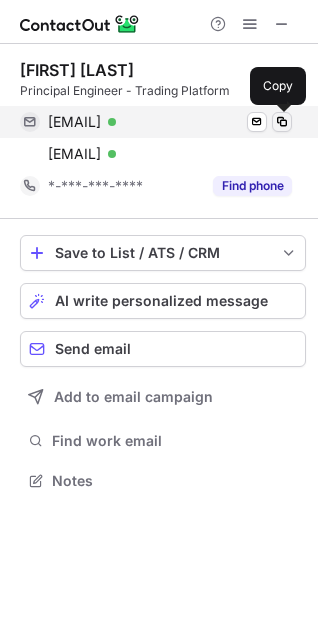 click at bounding box center [282, 122] 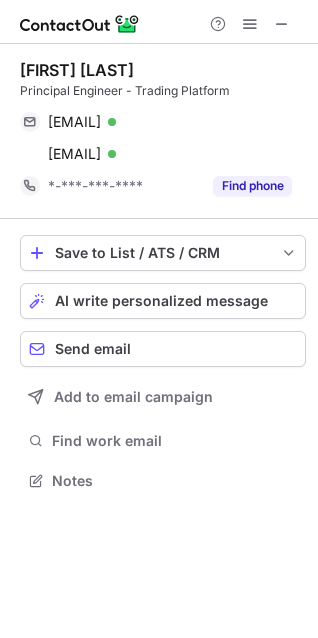 click at bounding box center [282, 24] 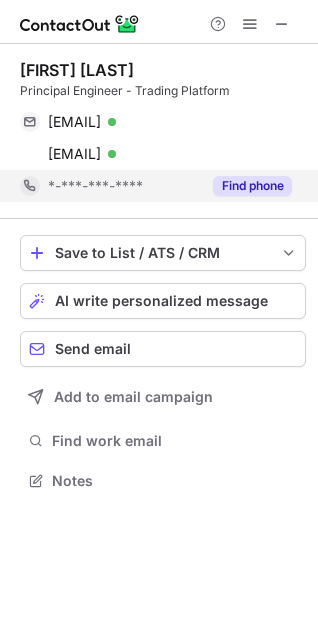 click on "Find phone" at bounding box center (252, 186) 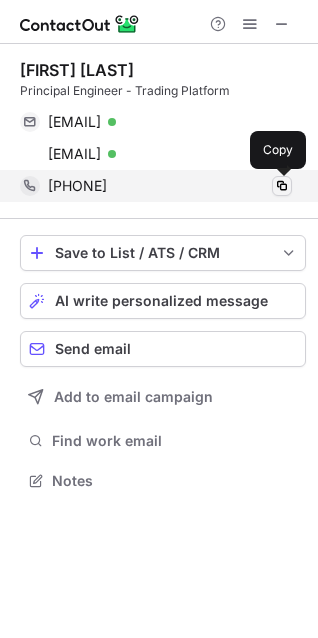 click at bounding box center [282, 186] 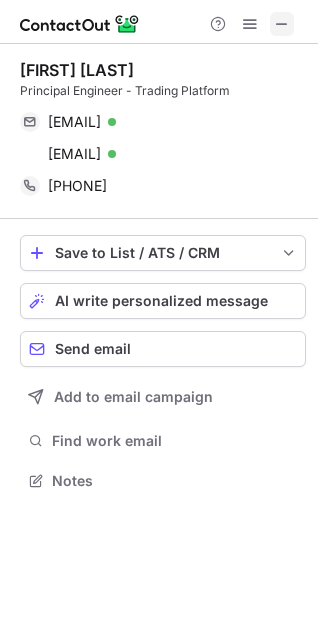 click at bounding box center (282, 24) 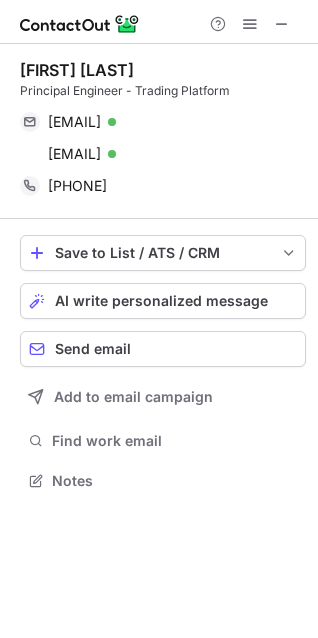 scroll, scrollTop: 441, scrollLeft: 318, axis: both 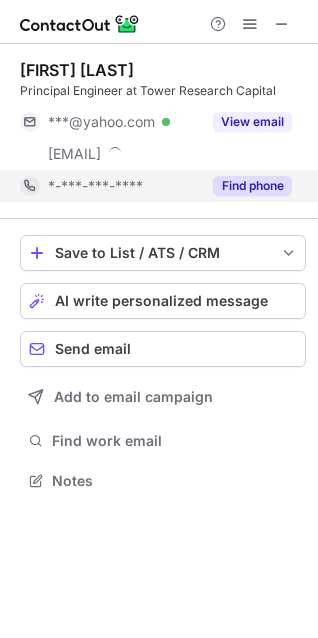 click on "Find phone" at bounding box center (252, 186) 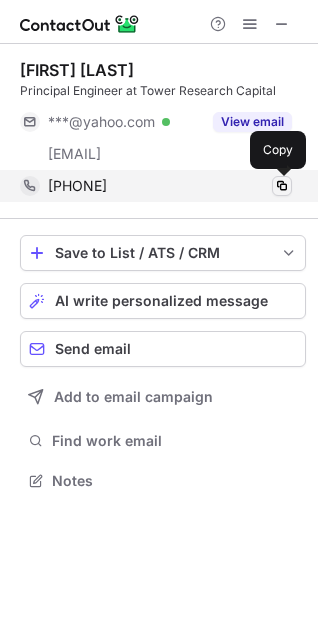 click at bounding box center (282, 186) 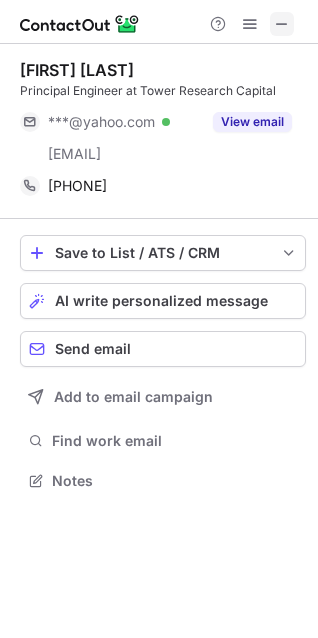 click at bounding box center (282, 24) 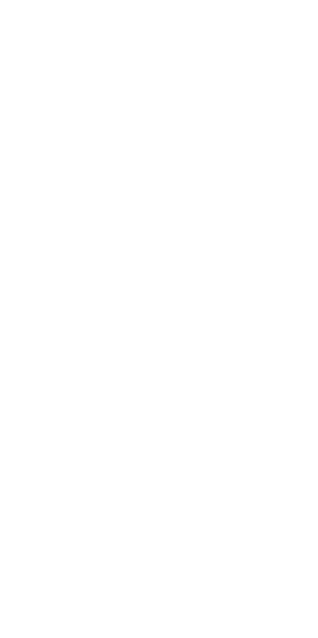 scroll, scrollTop: 0, scrollLeft: 0, axis: both 